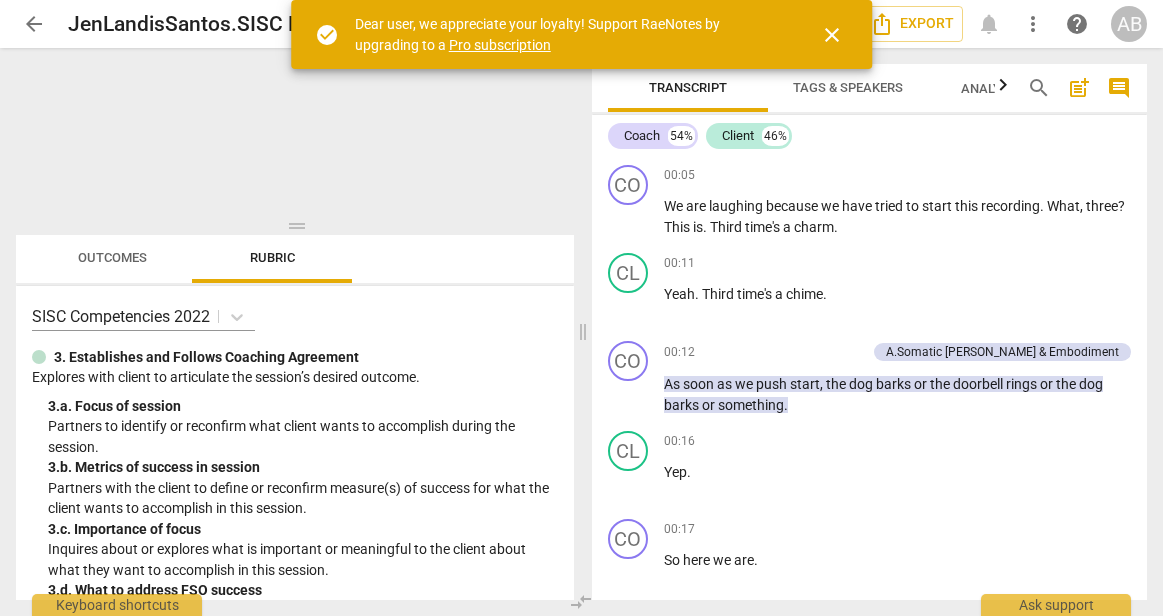 scroll, scrollTop: 0, scrollLeft: 0, axis: both 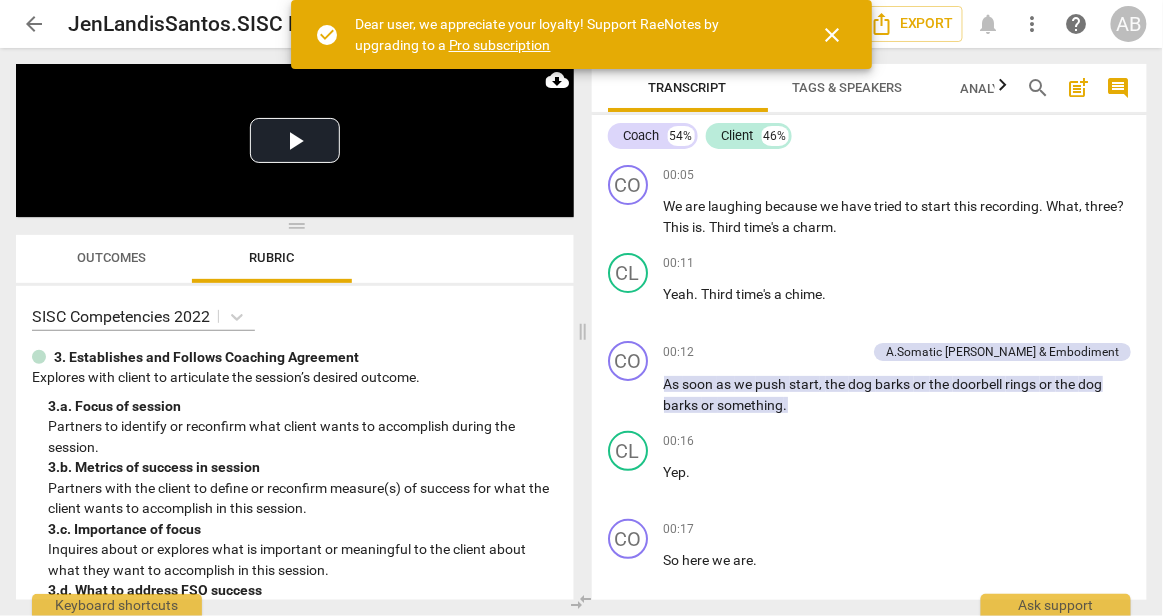 click on "close" at bounding box center (832, 35) 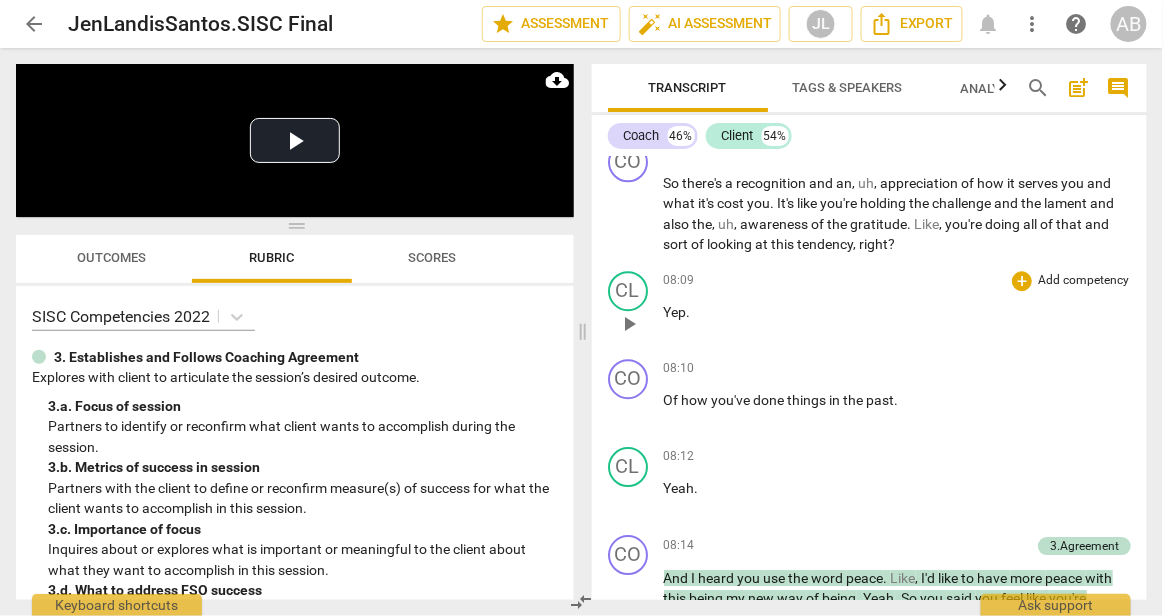 scroll, scrollTop: 4989, scrollLeft: 0, axis: vertical 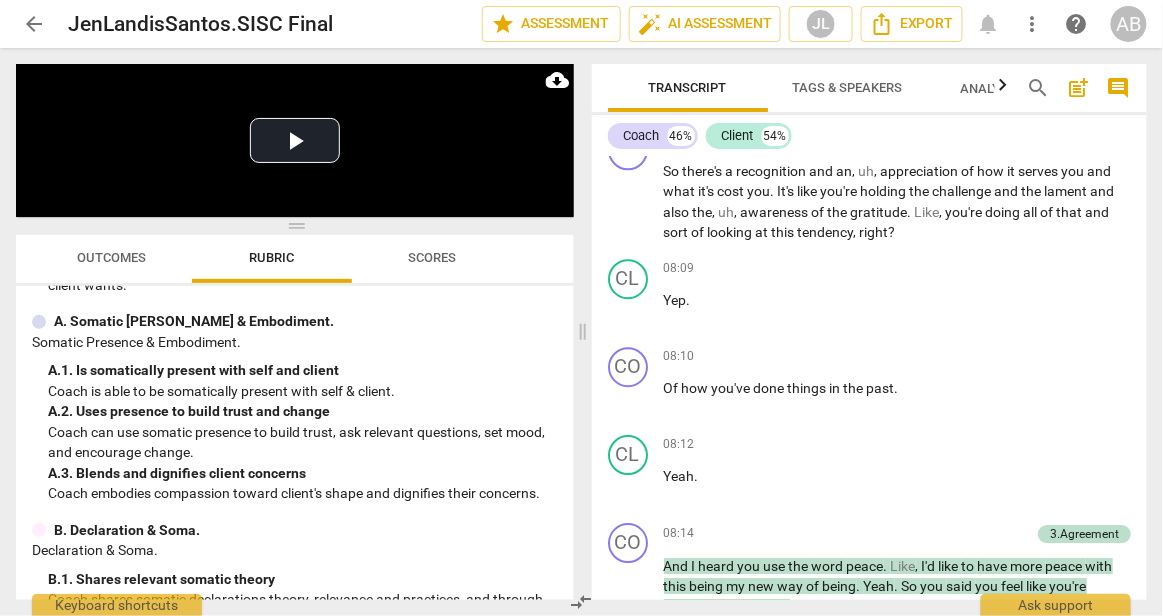 click on "Outcomes" at bounding box center (112, 257) 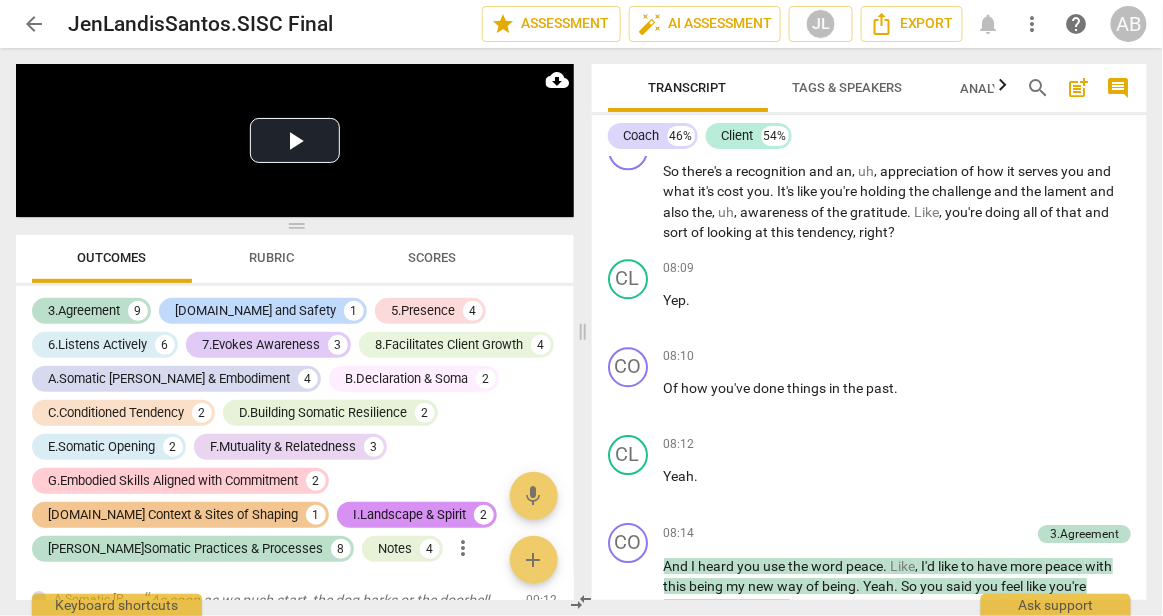 click on "arrow_back" at bounding box center [34, 24] 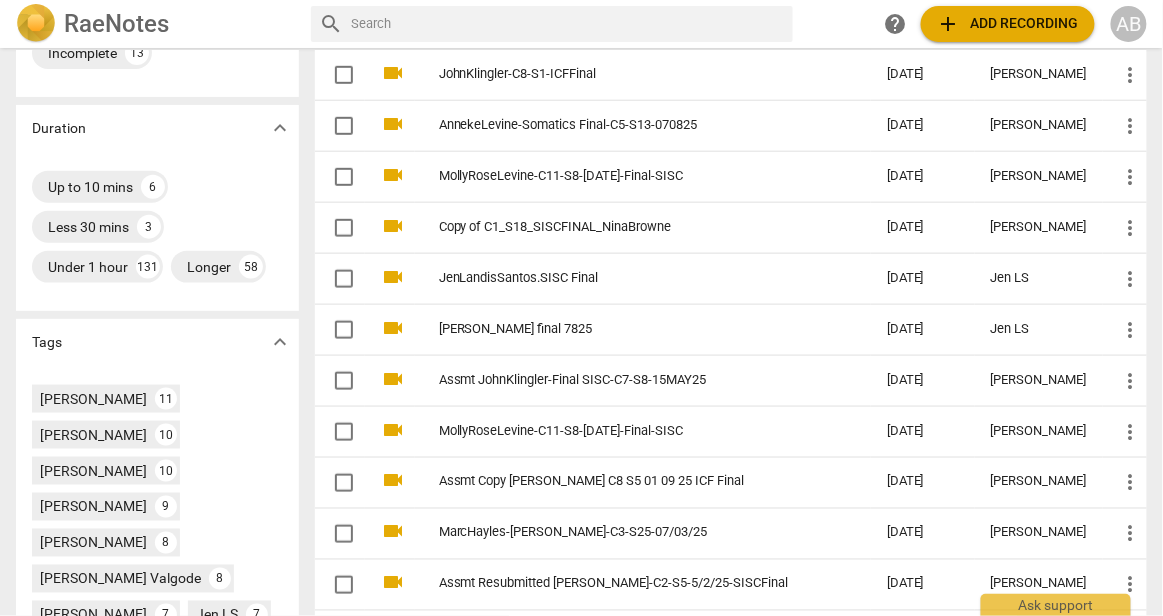 scroll, scrollTop: 485, scrollLeft: 0, axis: vertical 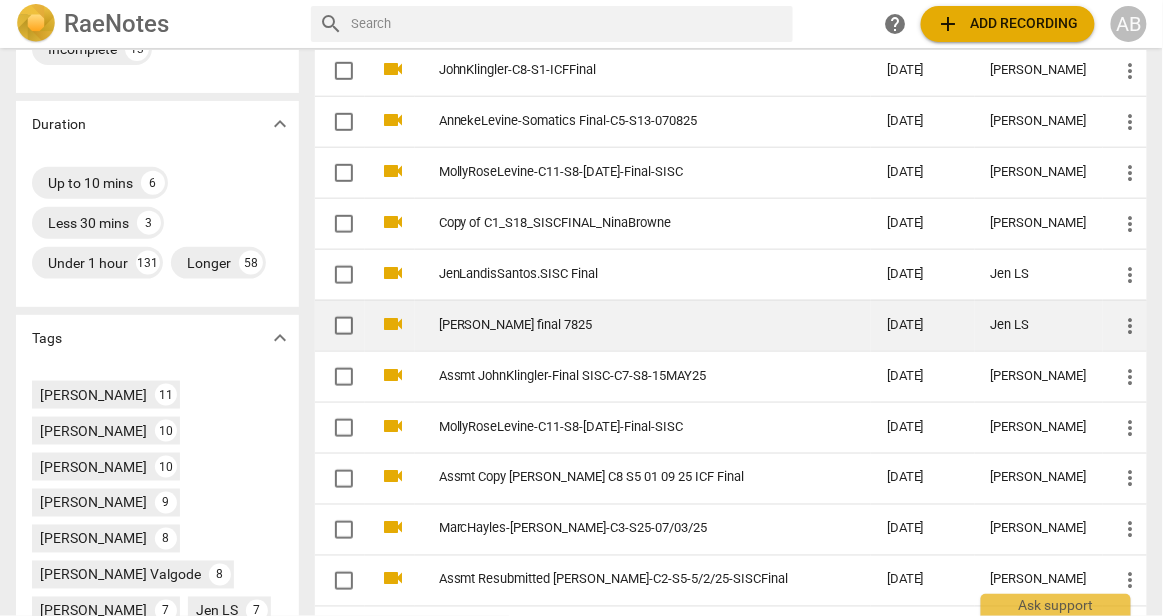 click on "[PERSON_NAME] final 7825" at bounding box center (627, 325) 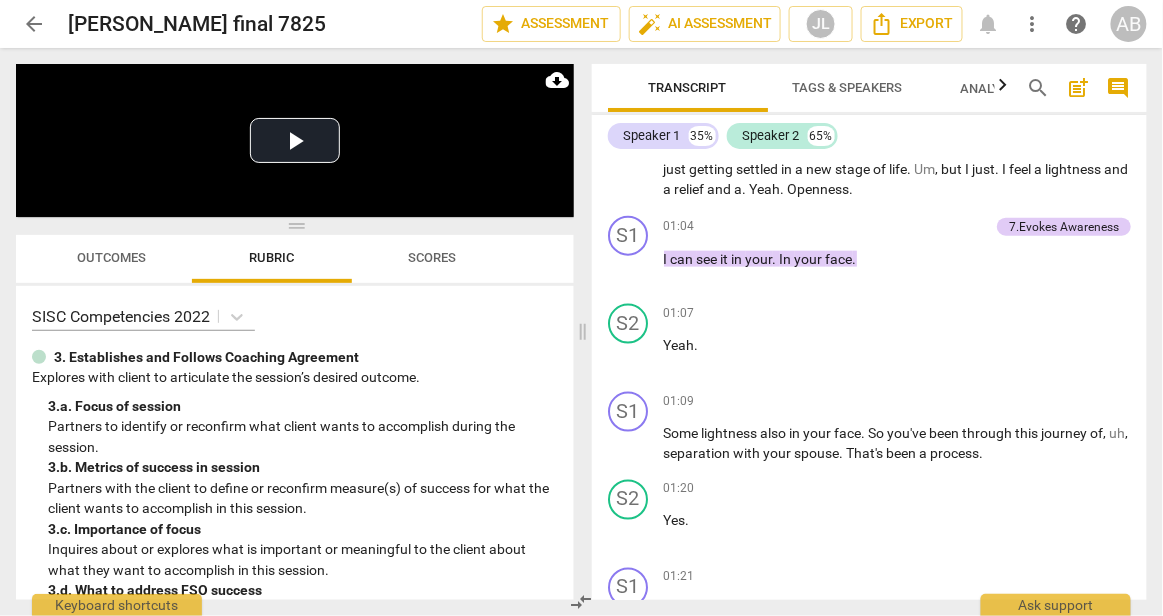 scroll, scrollTop: 680, scrollLeft: 0, axis: vertical 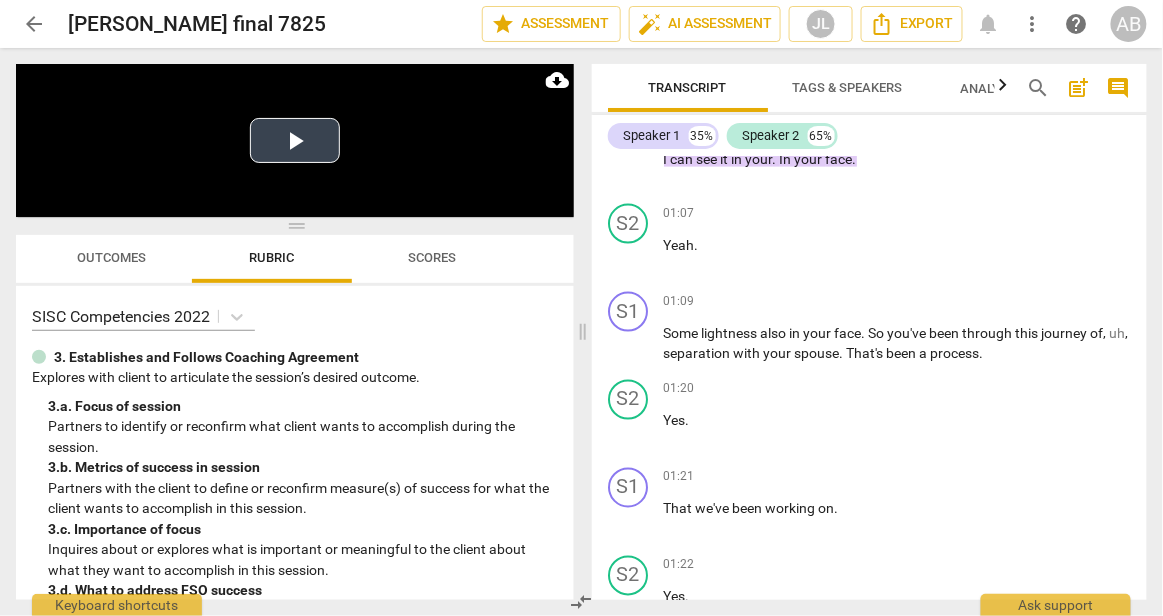 click on "Play Video" at bounding box center [295, 140] 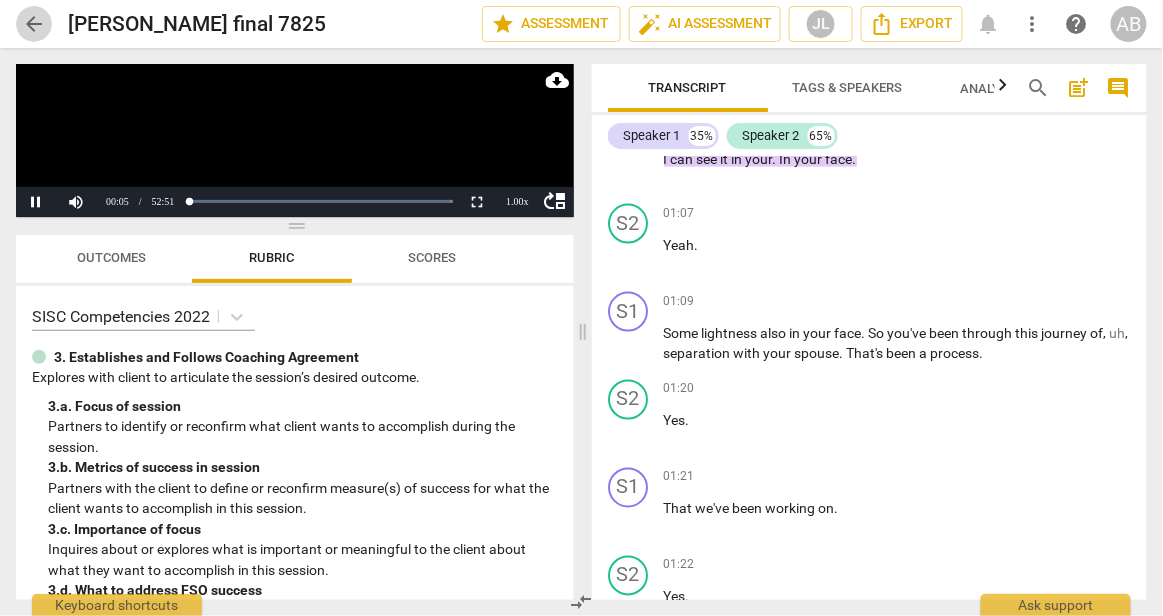 click on "arrow_back" at bounding box center [34, 24] 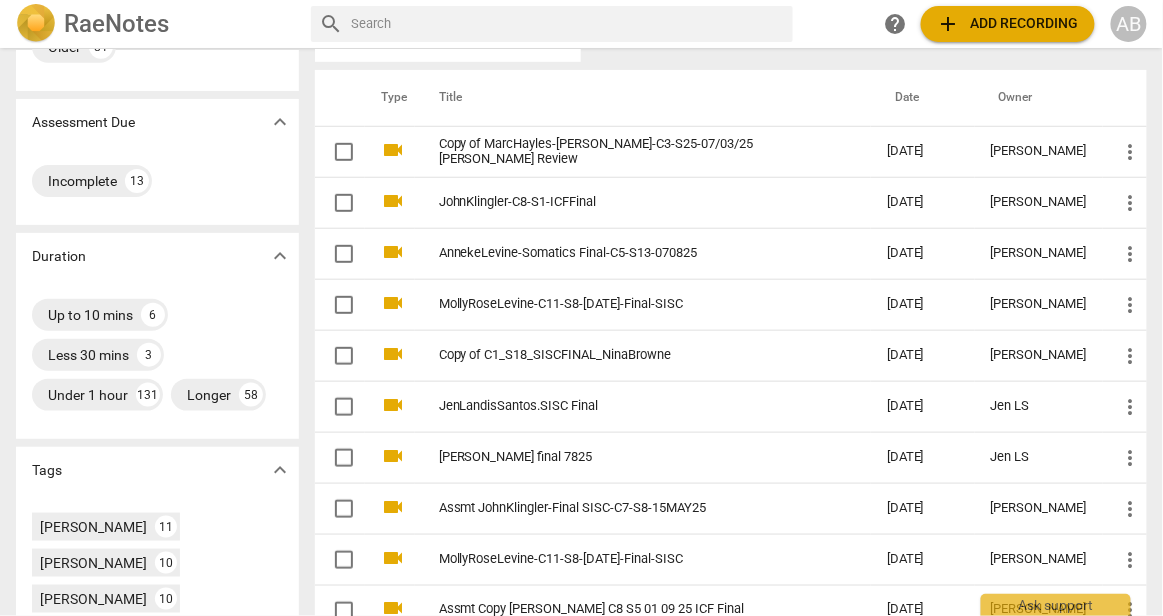 scroll, scrollTop: 356, scrollLeft: 0, axis: vertical 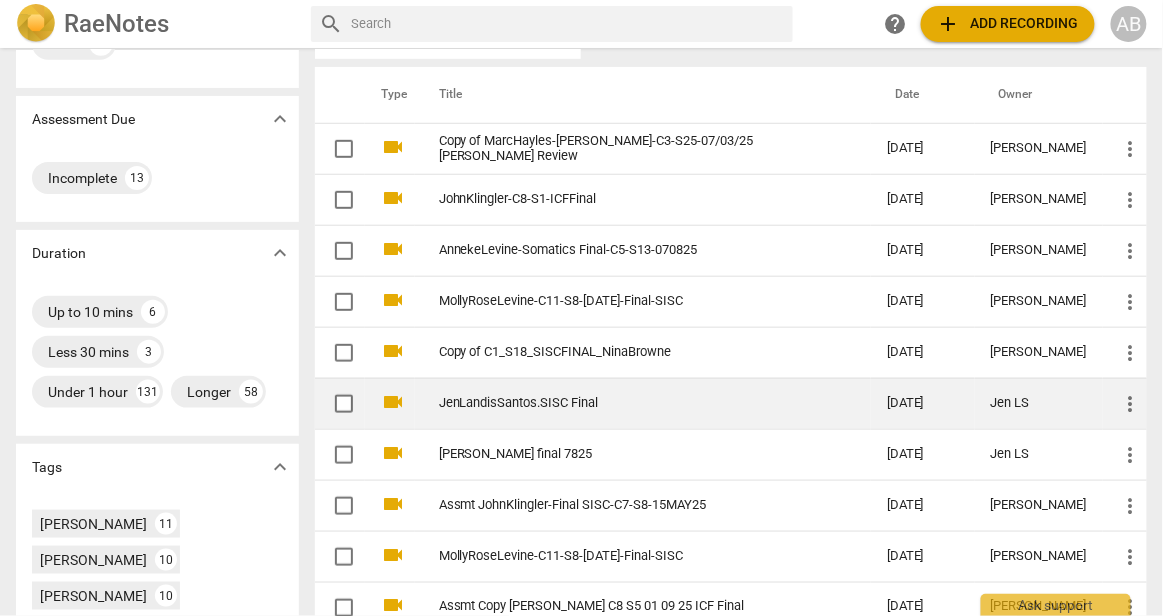 click on "JenLandisSantos.SISC Final" at bounding box center (627, 403) 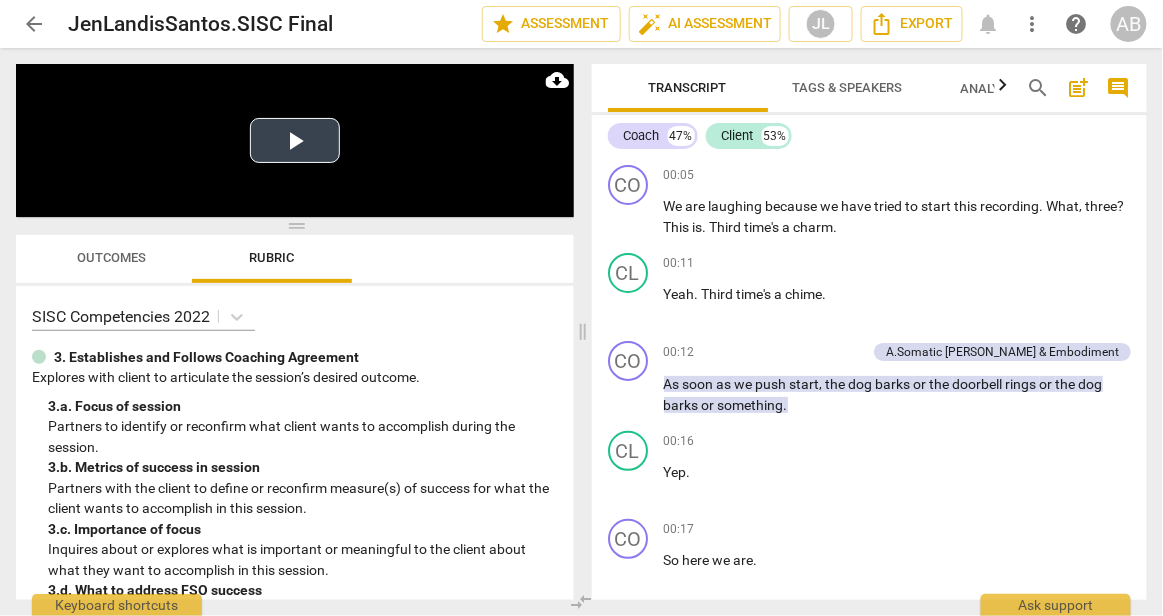 click on "Play Video" at bounding box center (295, 140) 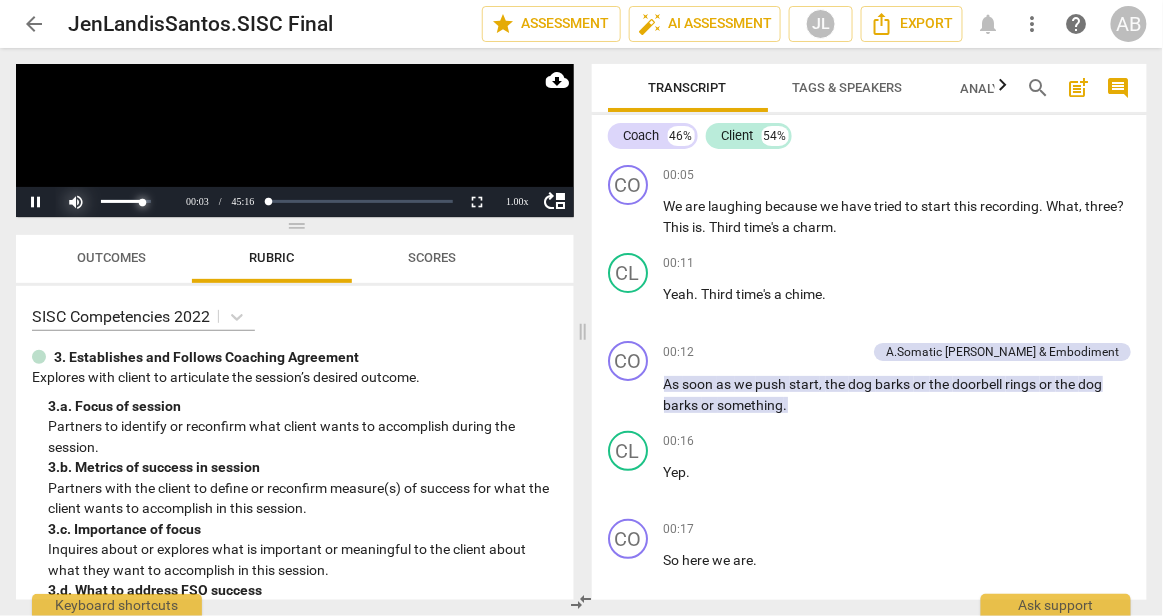 click at bounding box center (116, 202) 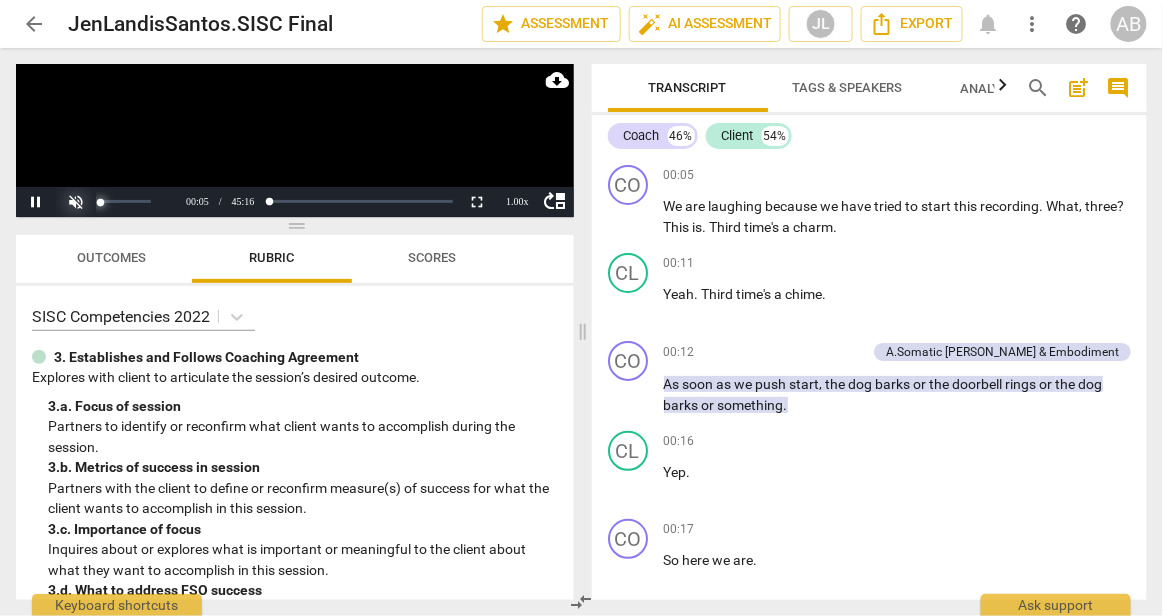 click at bounding box center (116, 202) 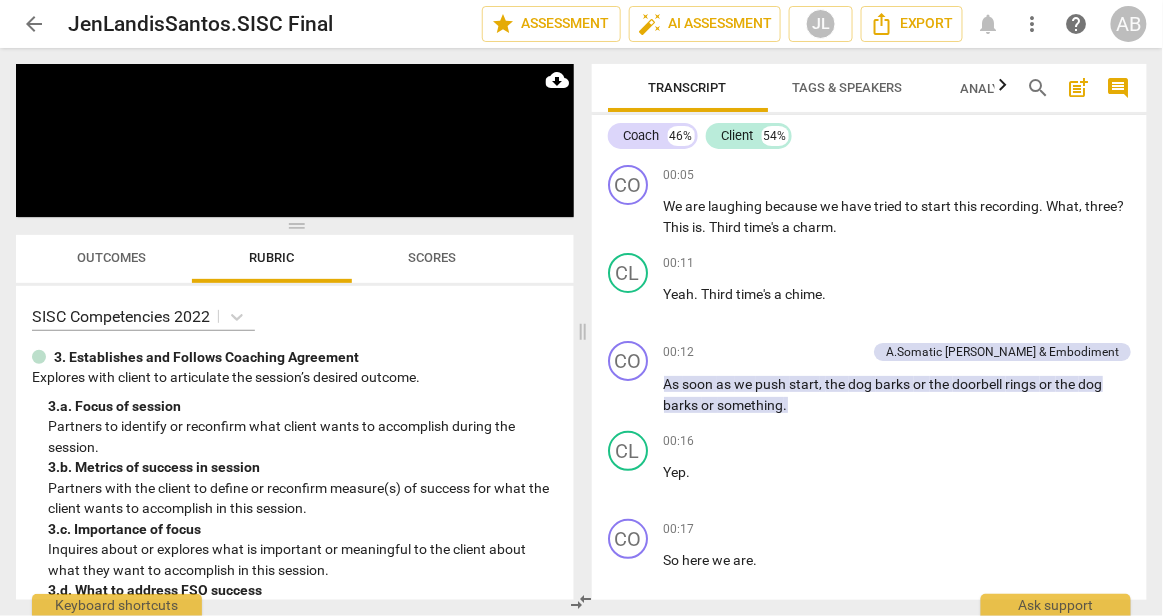 click on "arrow_back" at bounding box center (34, 24) 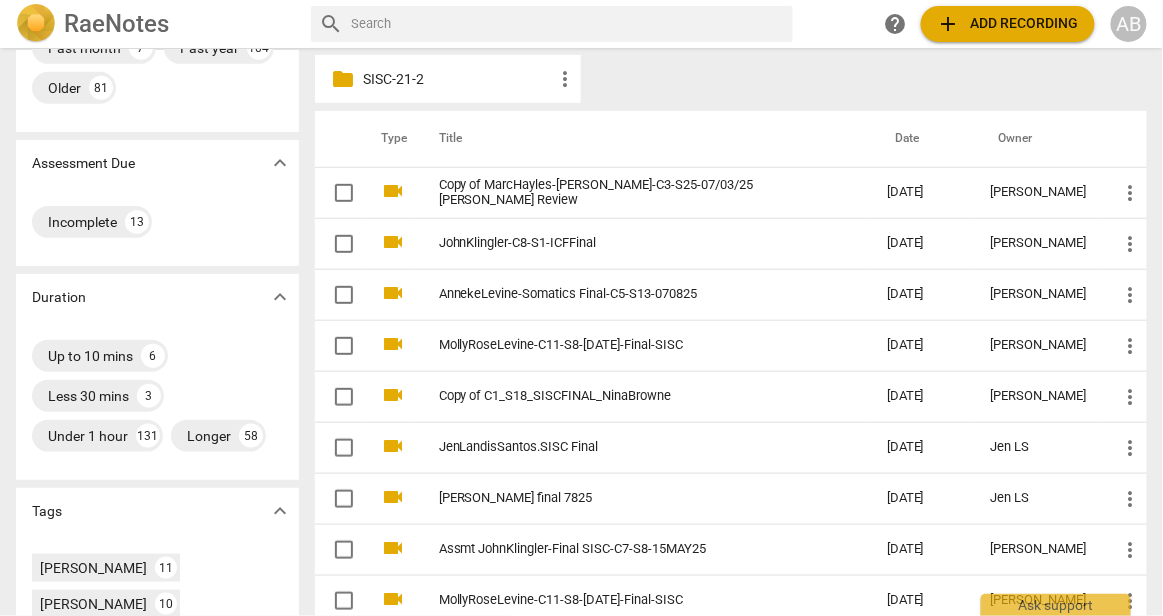 scroll, scrollTop: 314, scrollLeft: 0, axis: vertical 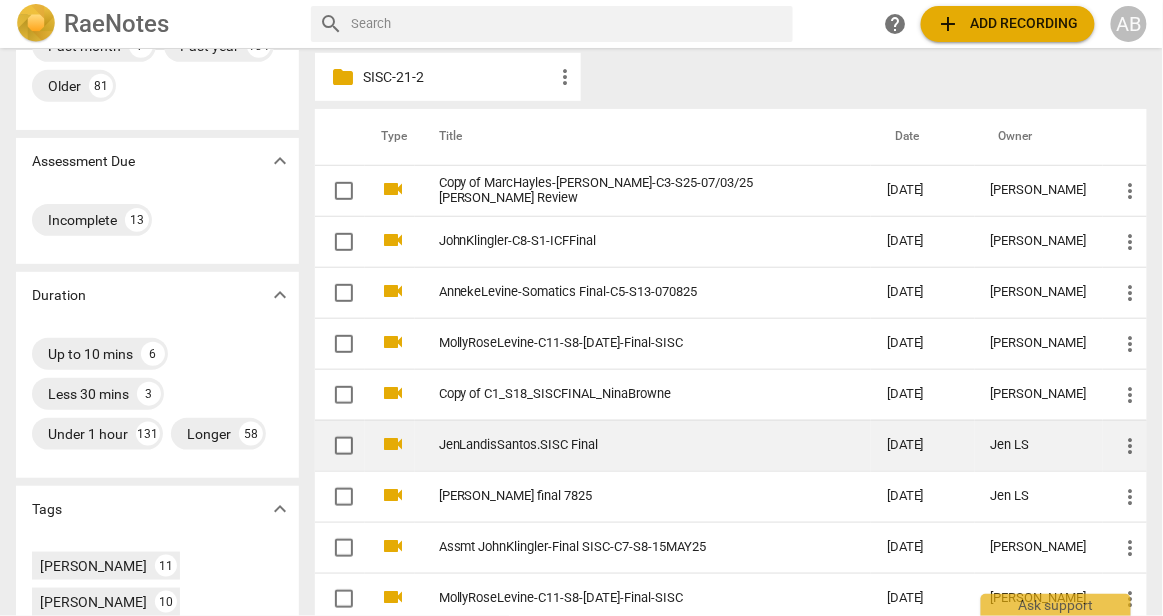 click on "JenLandisSantos.SISC Final" at bounding box center (627, 445) 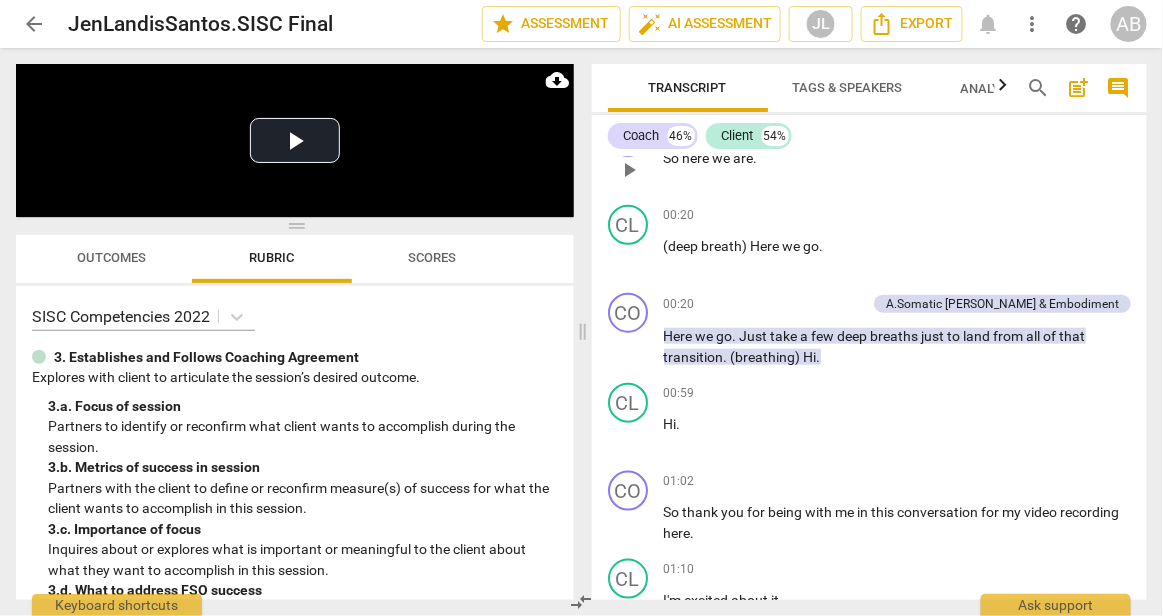 scroll, scrollTop: 420, scrollLeft: 0, axis: vertical 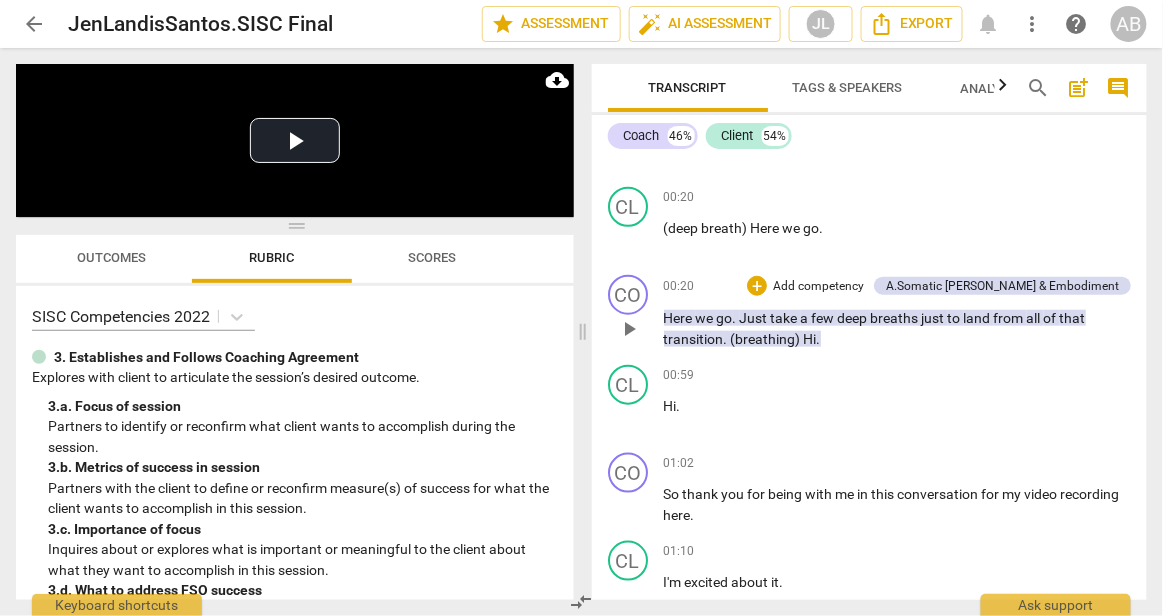 click on "+ Add competency A.Somatic [PERSON_NAME] & Embodiment" at bounding box center [939, 286] 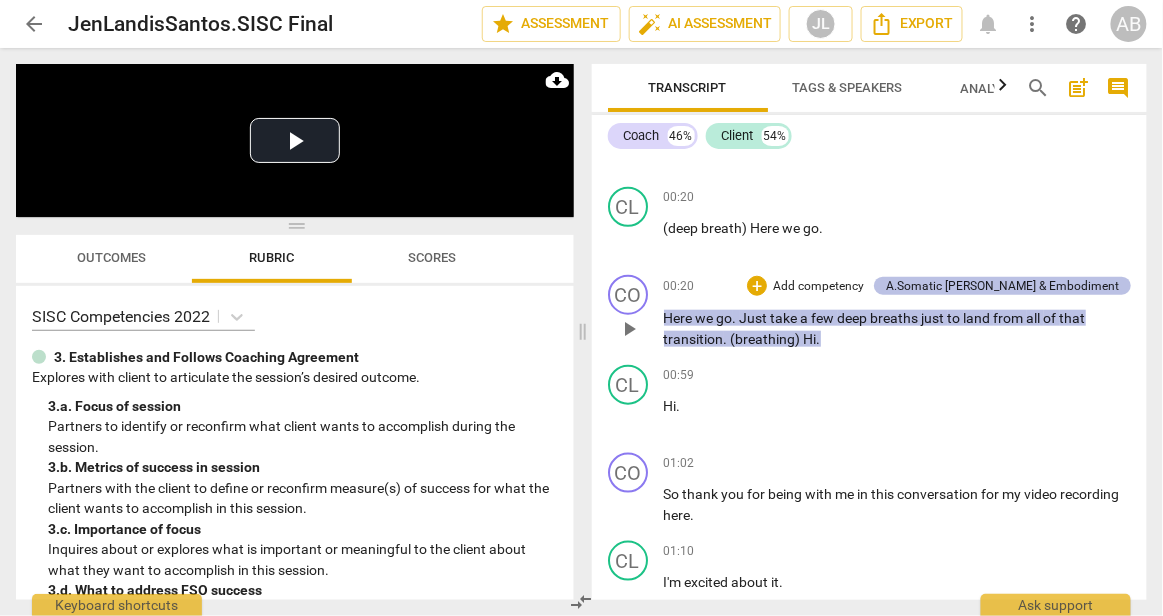 click on "A.Somatic [PERSON_NAME] & Embodiment" at bounding box center [1002, 286] 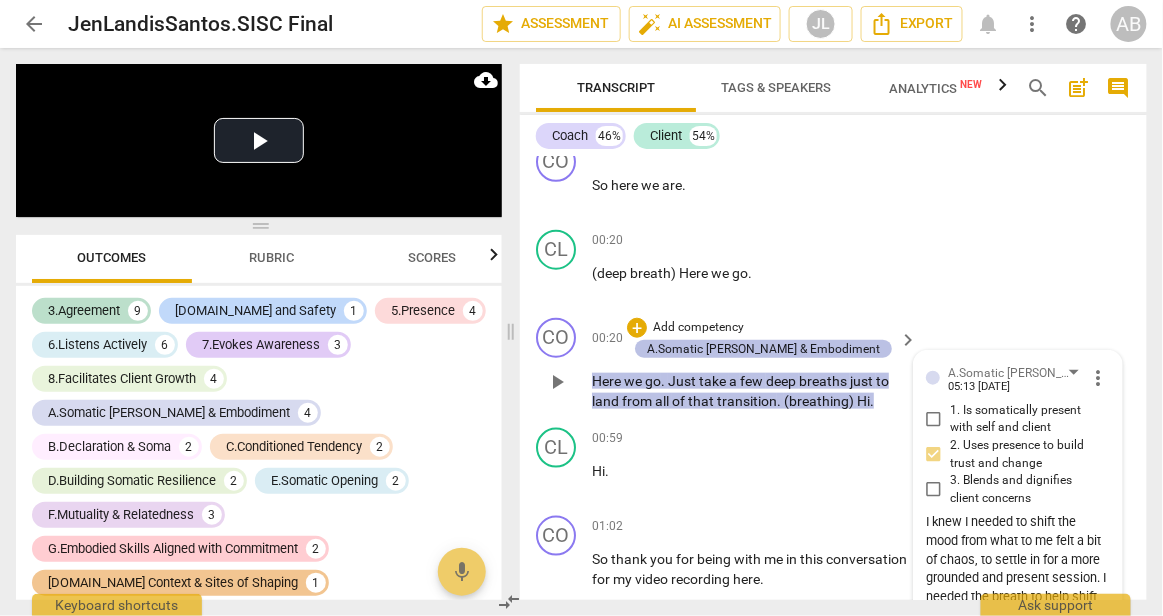 scroll, scrollTop: 462, scrollLeft: 0, axis: vertical 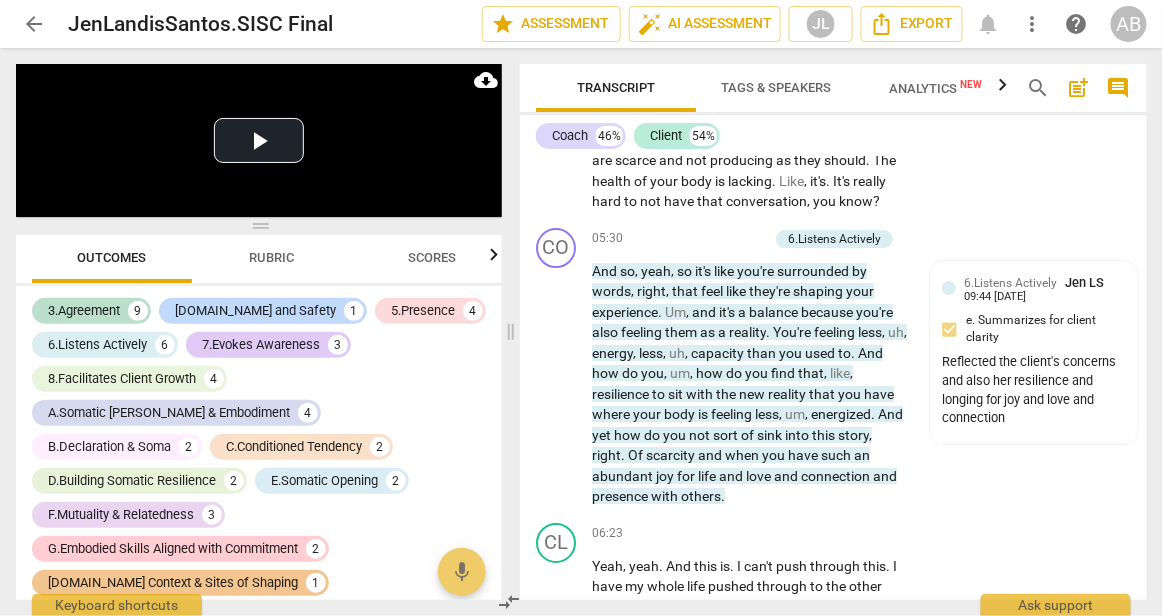 click on "arrow_back" at bounding box center [34, 24] 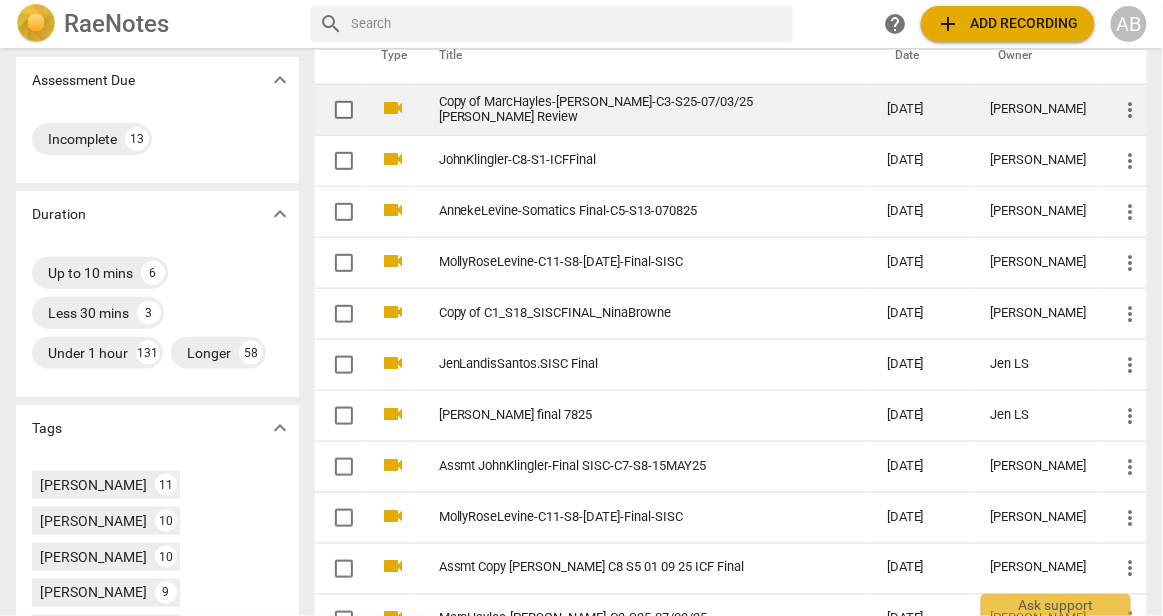 scroll, scrollTop: 396, scrollLeft: 0, axis: vertical 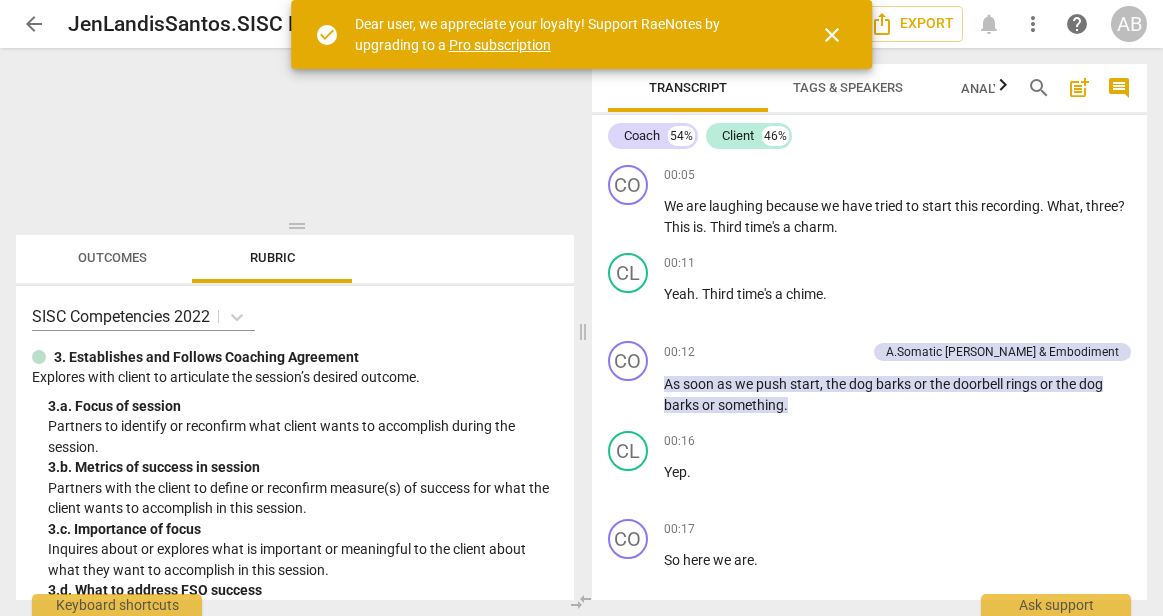 click on "close" at bounding box center (832, 35) 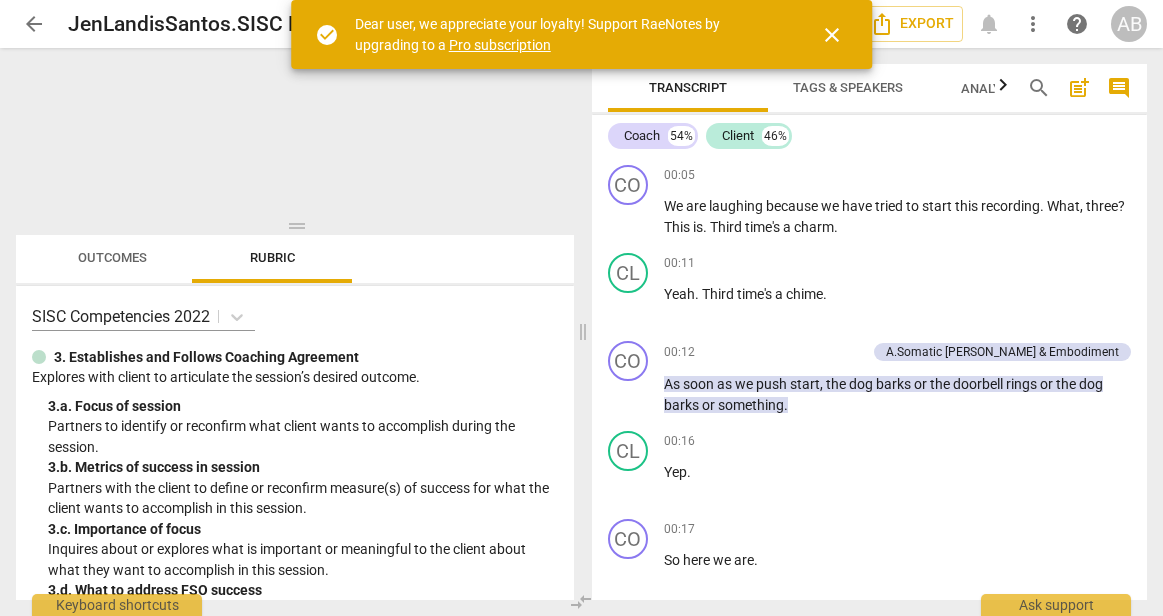 scroll, scrollTop: 0, scrollLeft: 0, axis: both 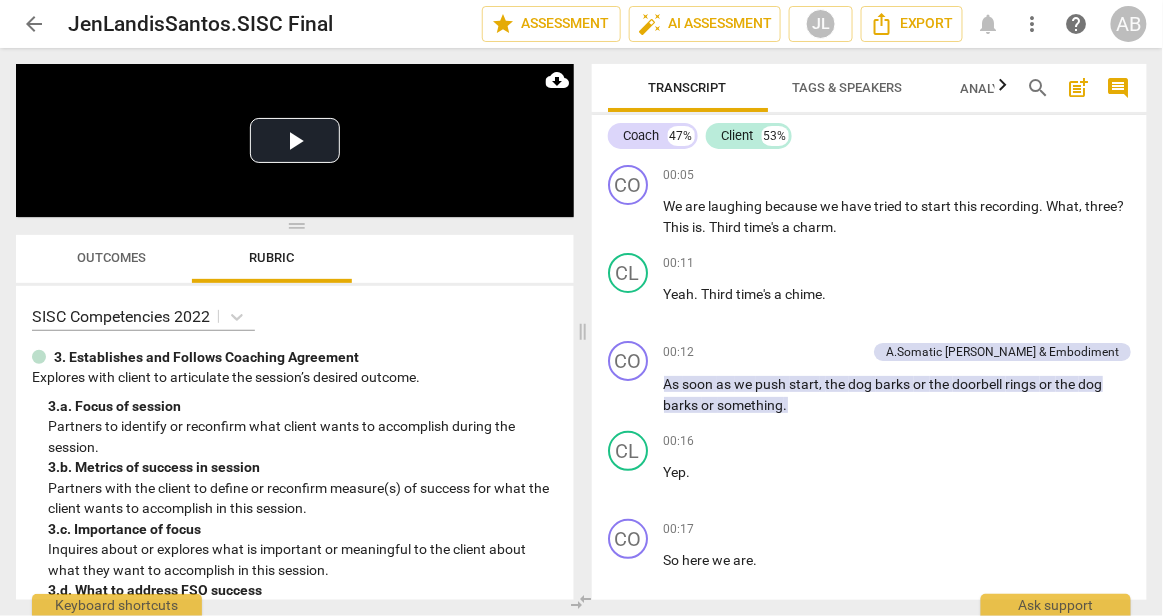 click on "more_vert" at bounding box center [1033, 24] 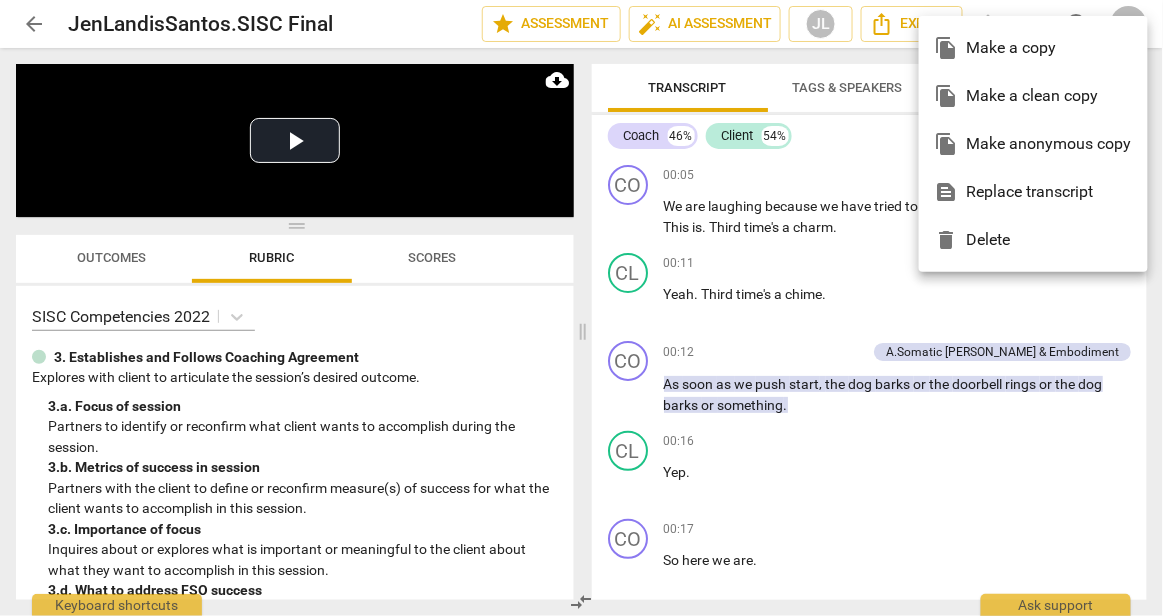 click on "file_copy    Make a copy" at bounding box center [1033, 48] 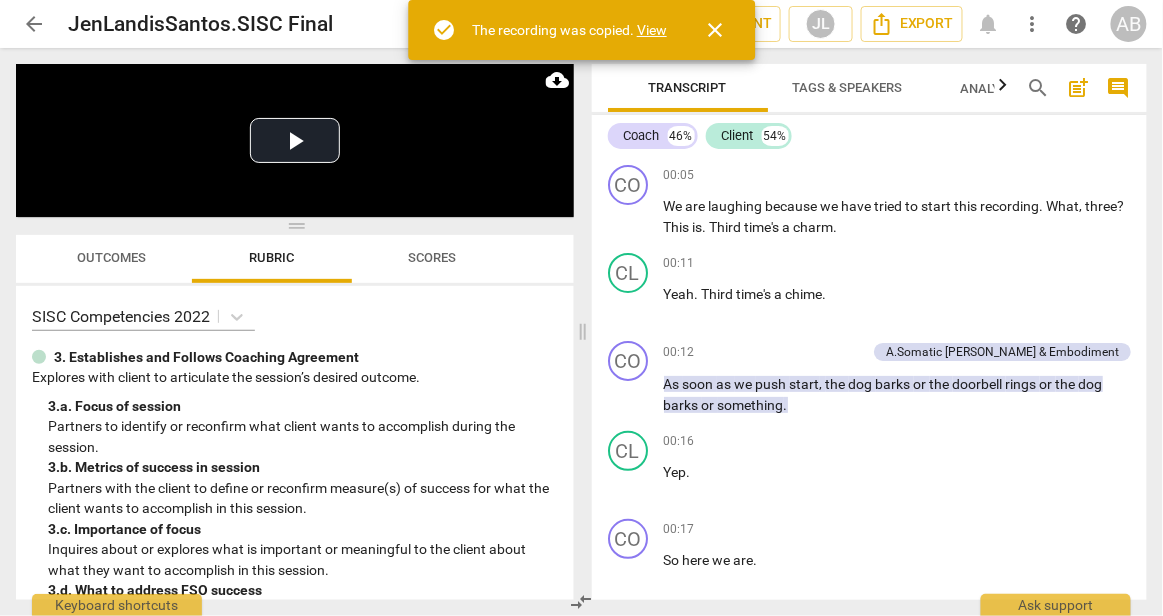 click on "View" at bounding box center (652, 30) 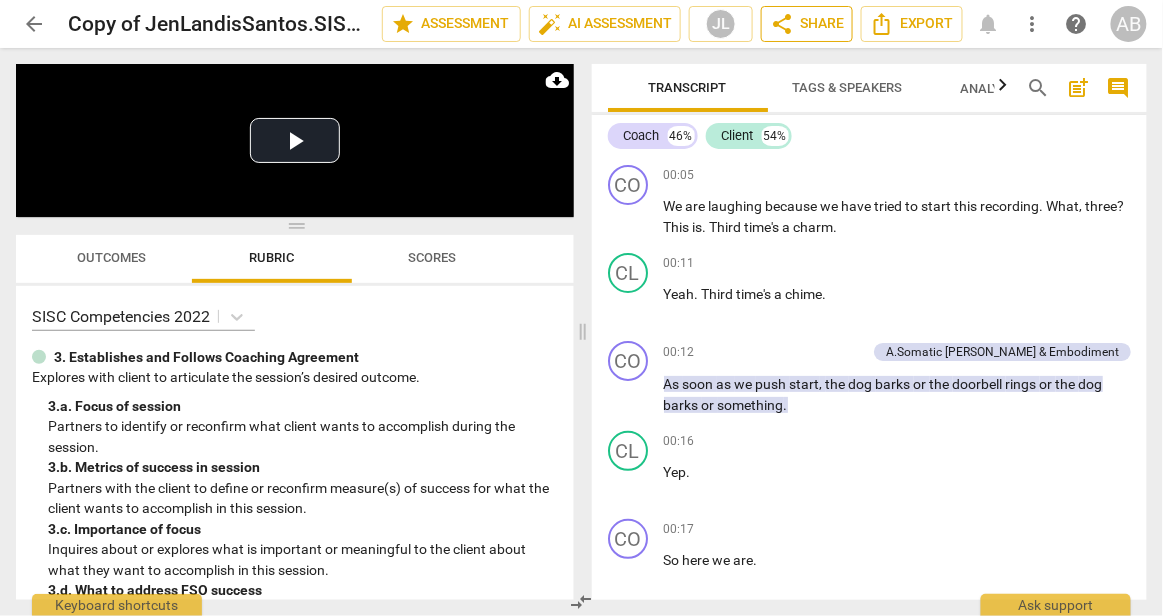 click on "share    Share" at bounding box center [807, 24] 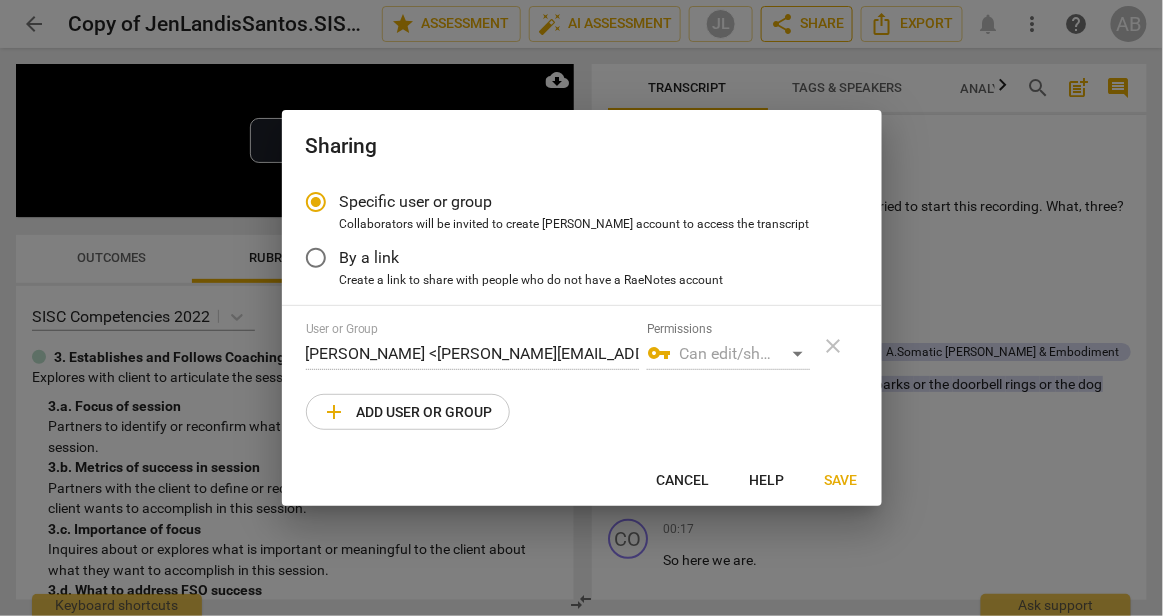 radio on "false" 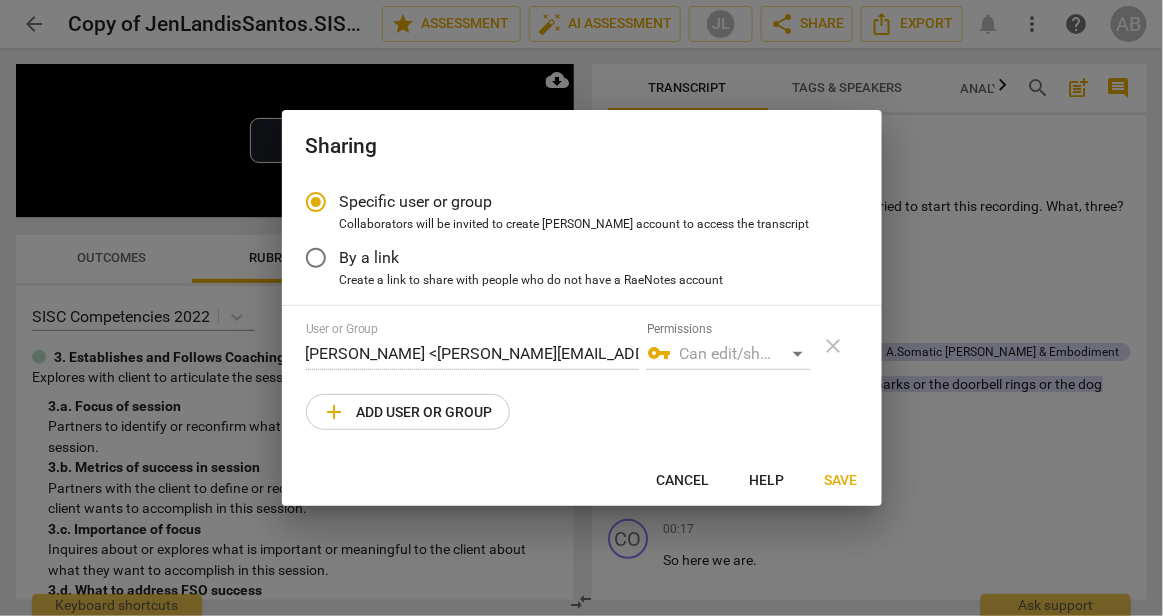 click on "By a link" at bounding box center (316, 258) 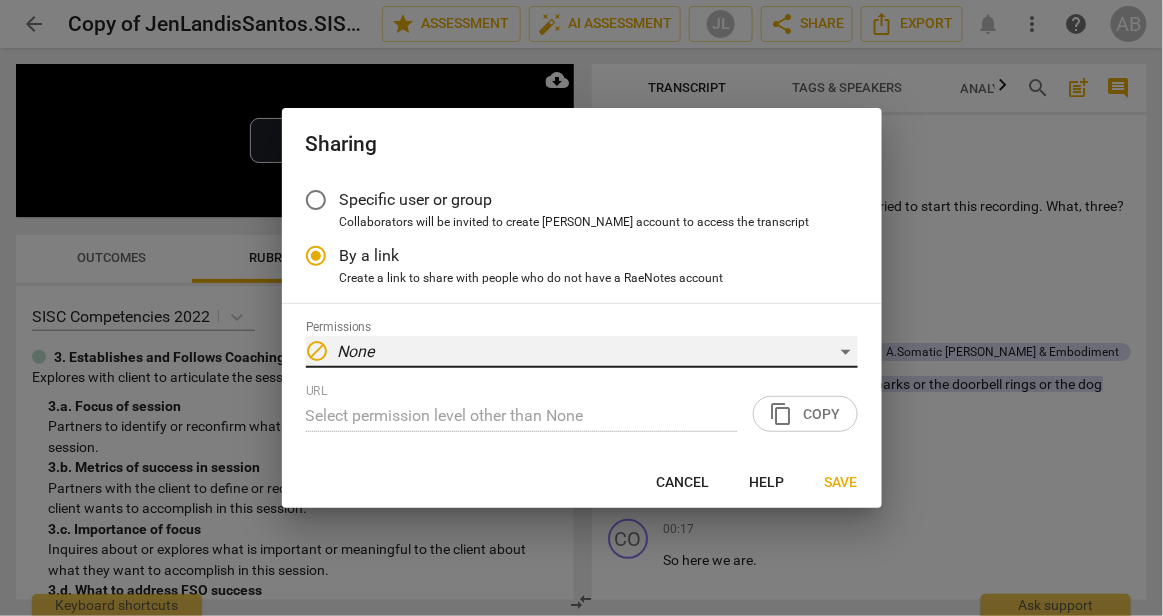 click on "block None" at bounding box center [582, 352] 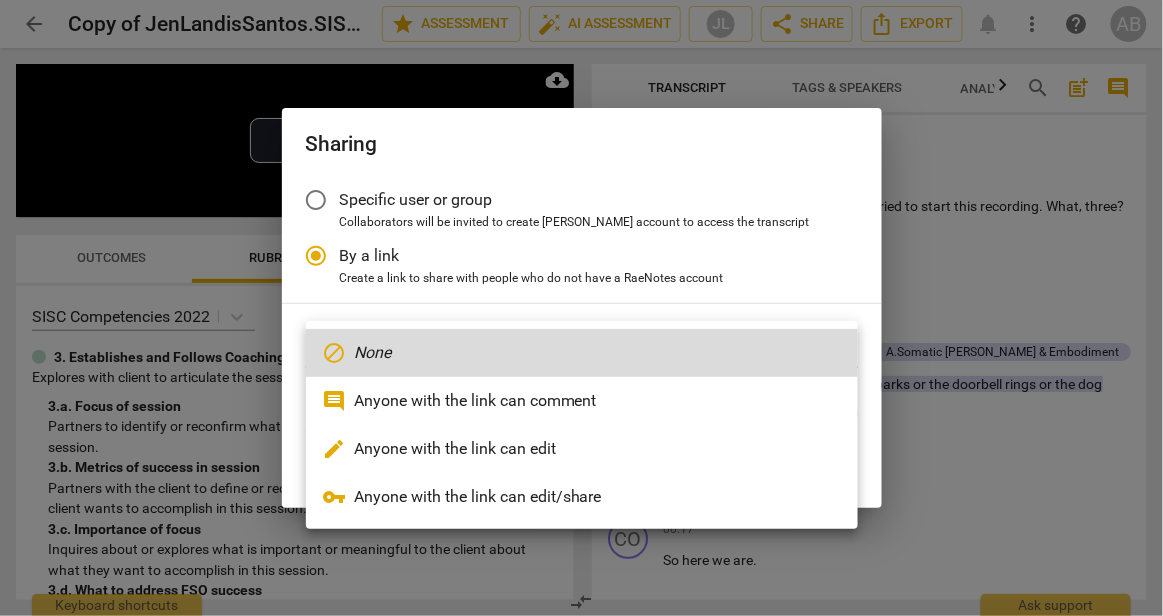 click on "vpn_key Anyone with the link can edit/share" at bounding box center [582, 497] 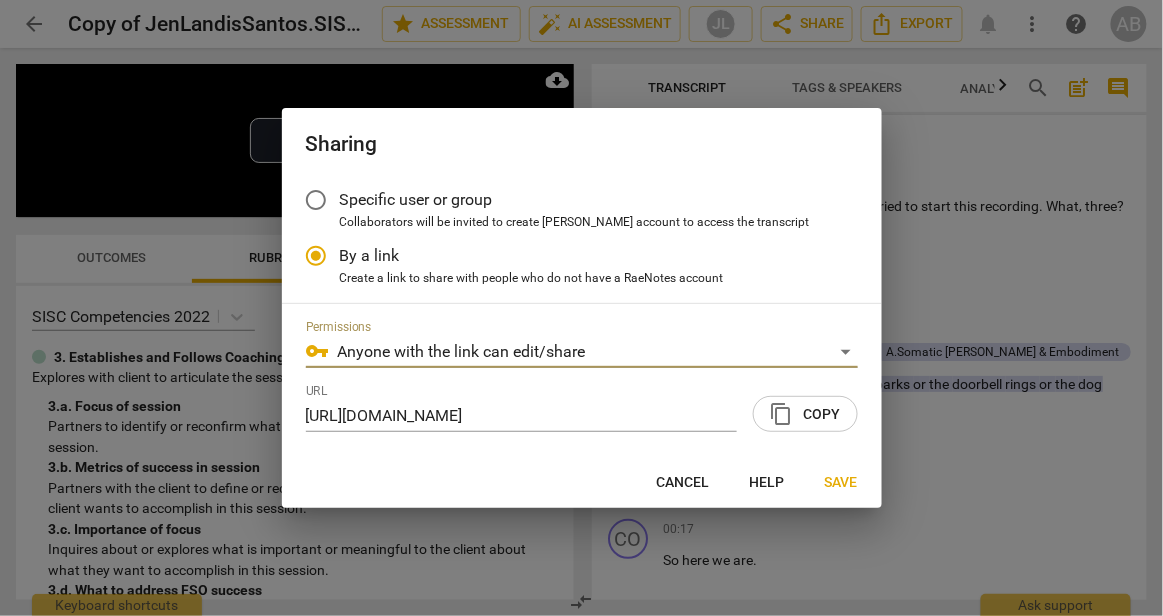 click on "content_copy   Copy" at bounding box center (805, 414) 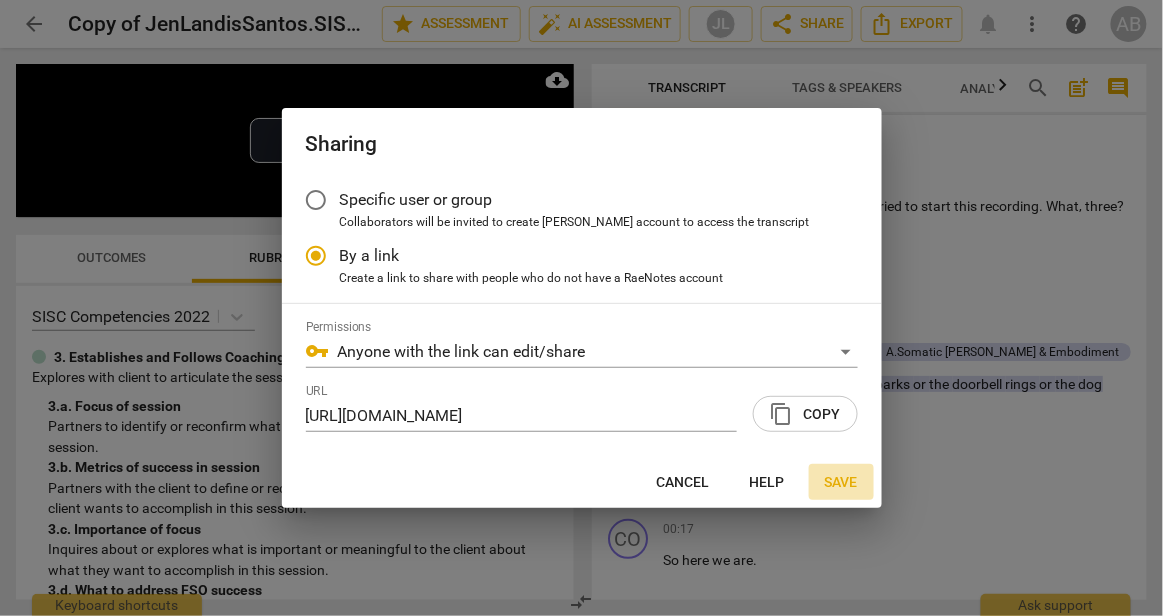 click on "Save" at bounding box center (841, 483) 